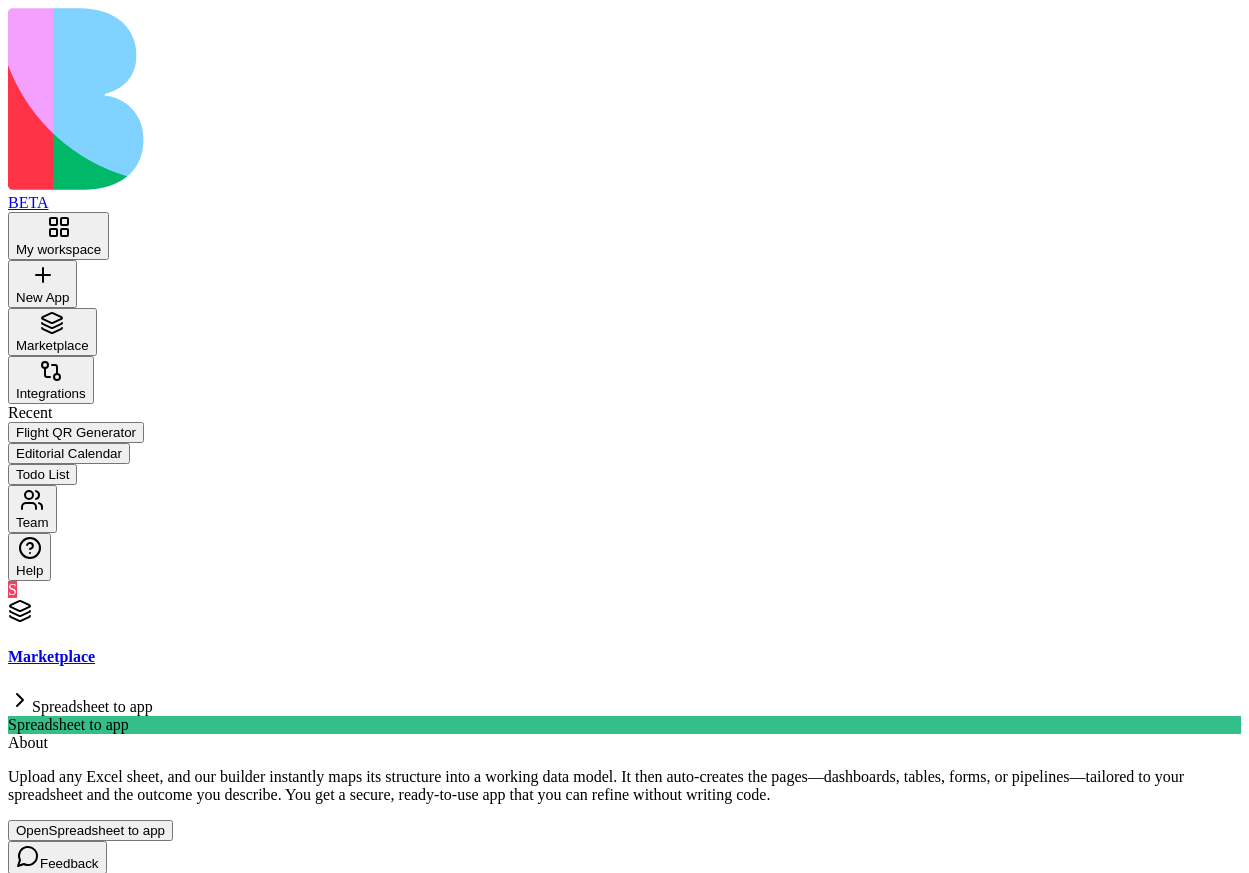 scroll, scrollTop: 0, scrollLeft: 0, axis: both 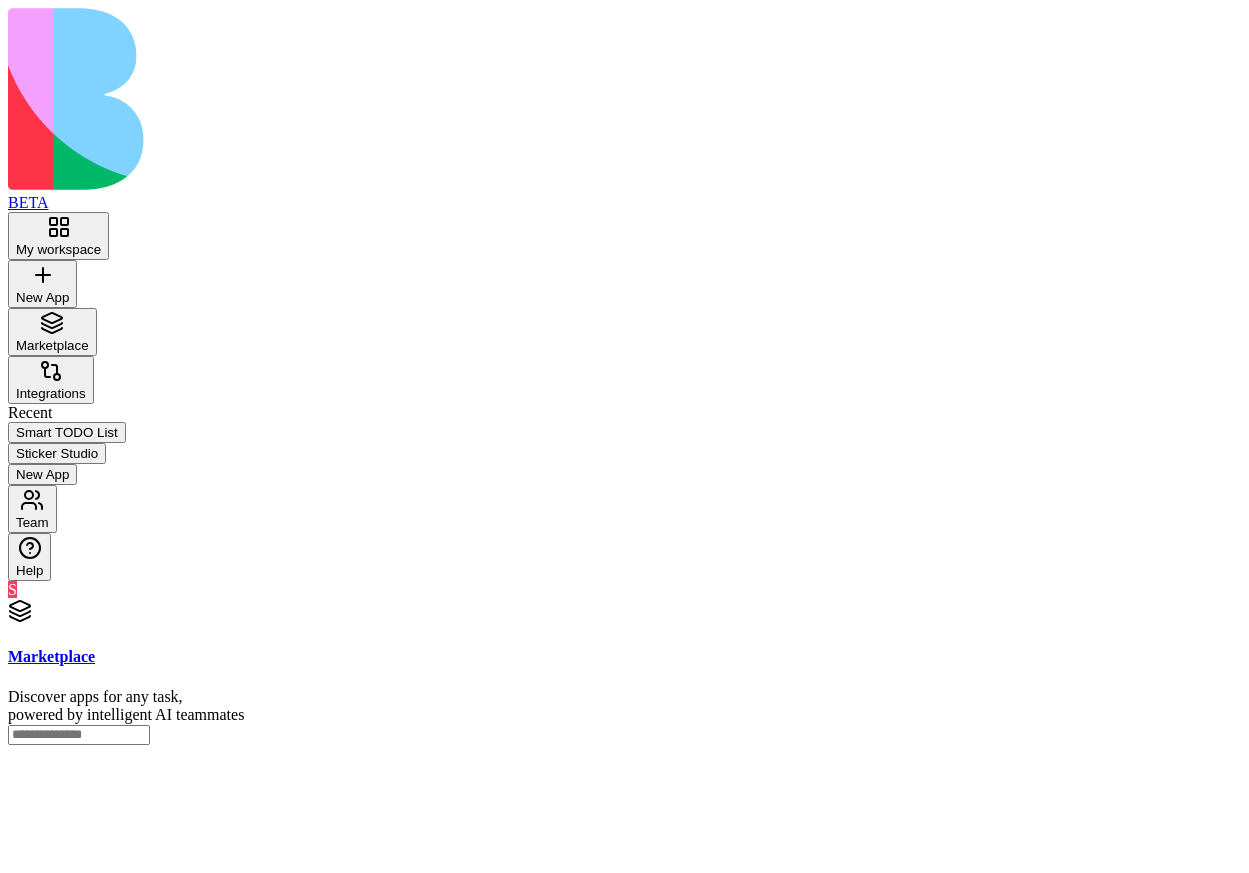click on "A task management application that automatically generates task descriptions based on titles and creates demo tasks daily at midnight." at bounding box center [624, 40922] 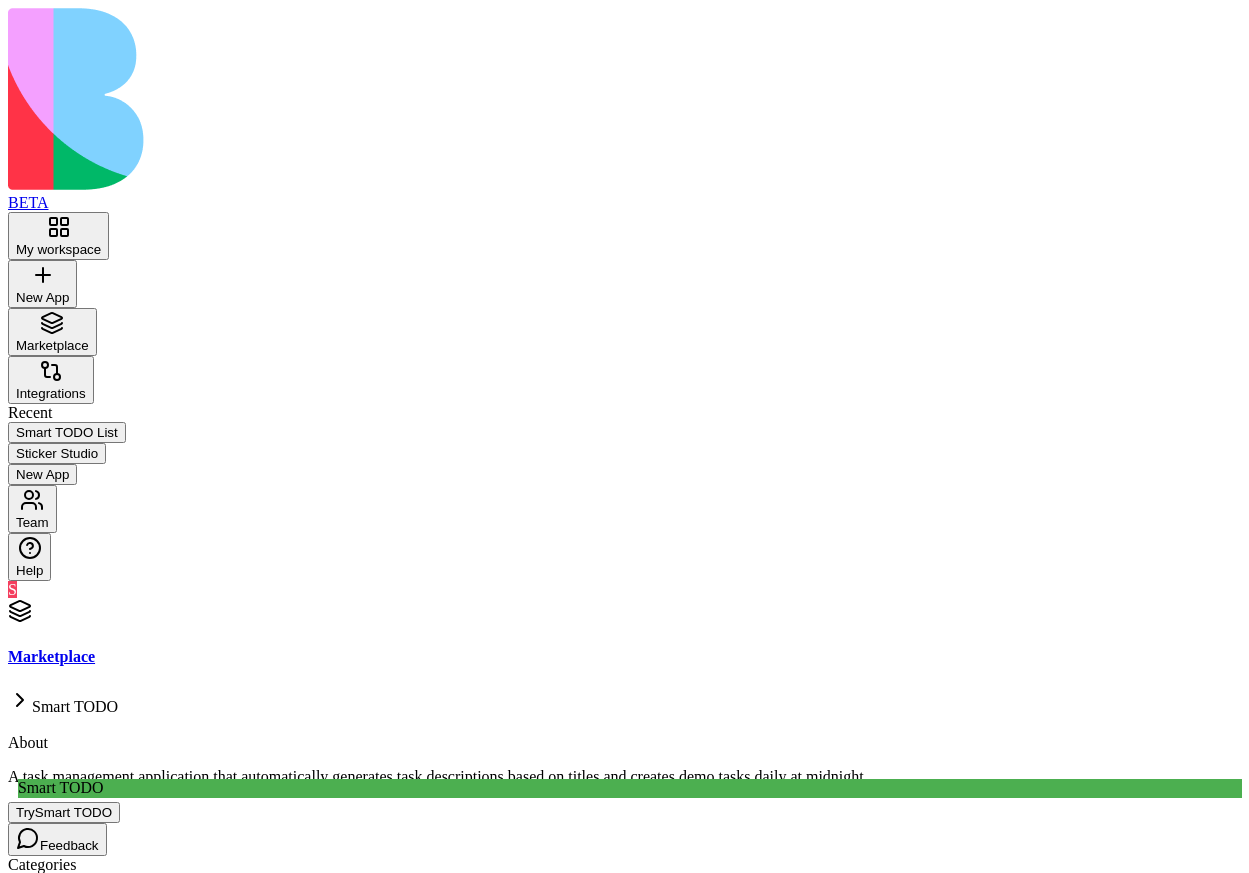 scroll, scrollTop: 0, scrollLeft: 0, axis: both 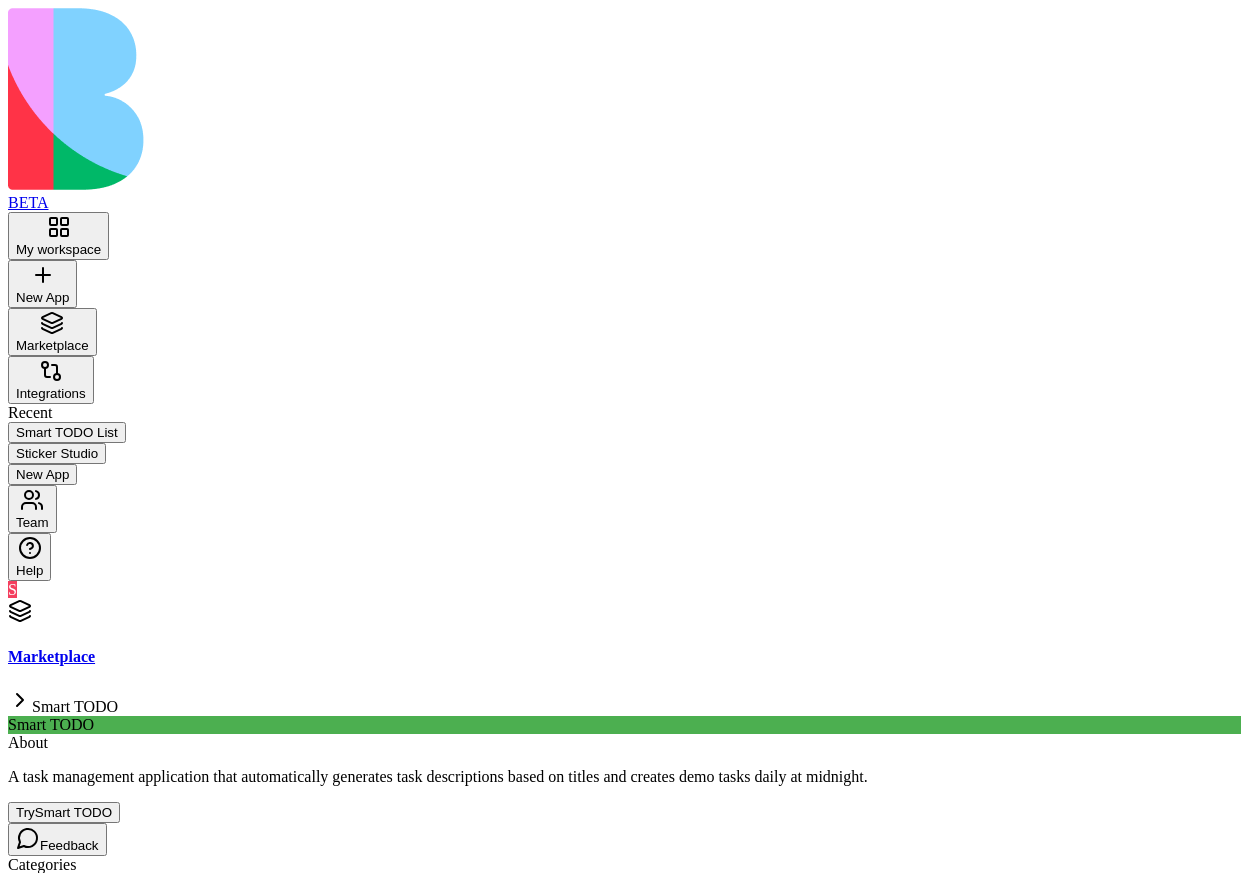 click on "BETA My workspace New App
To pick up a draggable item, press the space bar.
While dragging, use the arrow keys to move the item.
Press space again to drop the item in its new position, or press escape to cancel.
Marketplace Integrations Recent Smart TODO List Sticker Studio New App Team Help S Marketplace Smart TODO Smart TODO About A task management application that automatically generates task descriptions based on titles and creates demo tasks daily at midnight. Try  Smart TODO Feedback Categories" at bounding box center [624, 441] 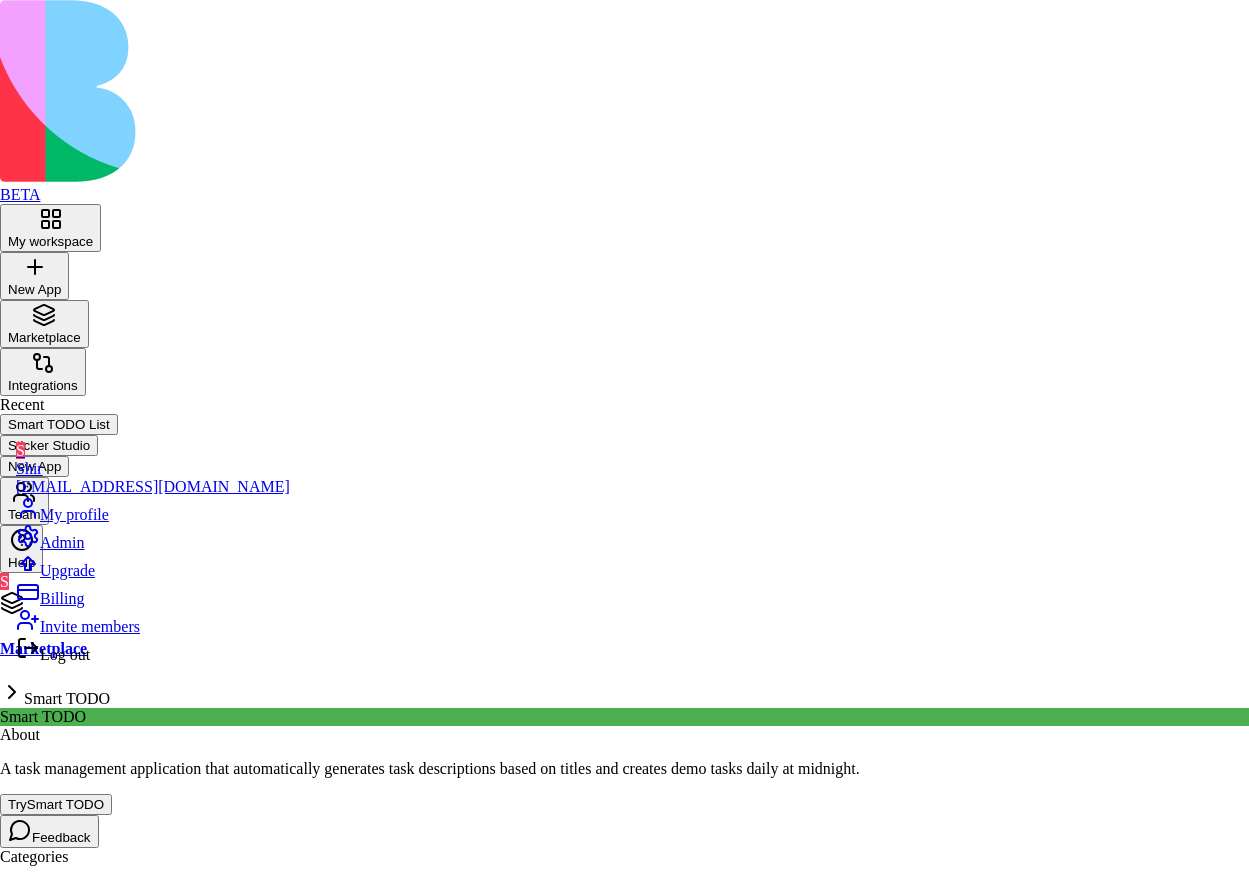 click on "BETA My workspace New App
To pick up a draggable item, press the space bar.
While dragging, use the arrow keys to move the item.
Press space again to drop the item in its new position, or press escape to cancel.
Marketplace Integrations Recent Smart TODO List Sticker Studio New App Team Help S Marketplace Smart TODO Smart TODO About A task management application that automatically generates task descriptions based on titles and creates demo tasks daily at midnight. Try  Smart TODO Feedback Categories S Shir shir+core@blocks.ws My profile Admin Upgrade Billing Invite members Log out" at bounding box center [624, 437] 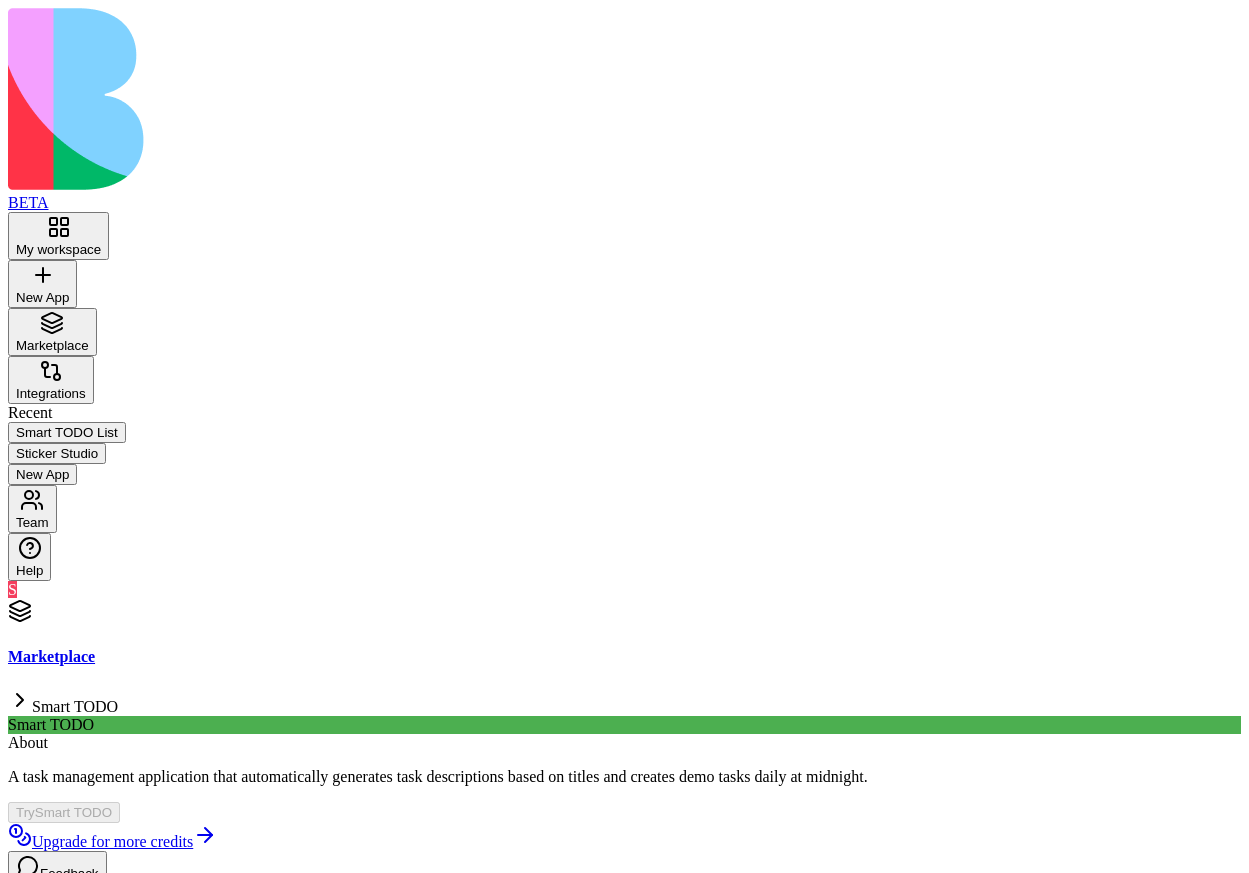 click on "BETA My workspace New App
To pick up a draggable item, press the space bar.
While dragging, use the arrow keys to move the item.
Press space again to drop the item in its new position, or press escape to cancel.
Marketplace Integrations Recent Smart TODO List Sticker Studio New App Team Help S Marketplace Smart TODO Smart TODO About A task management application that automatically generates task descriptions based on titles and creates demo tasks daily at midnight. Try  Smart TODO Upgrade for more credits Feedback Categories" at bounding box center (624, 455) 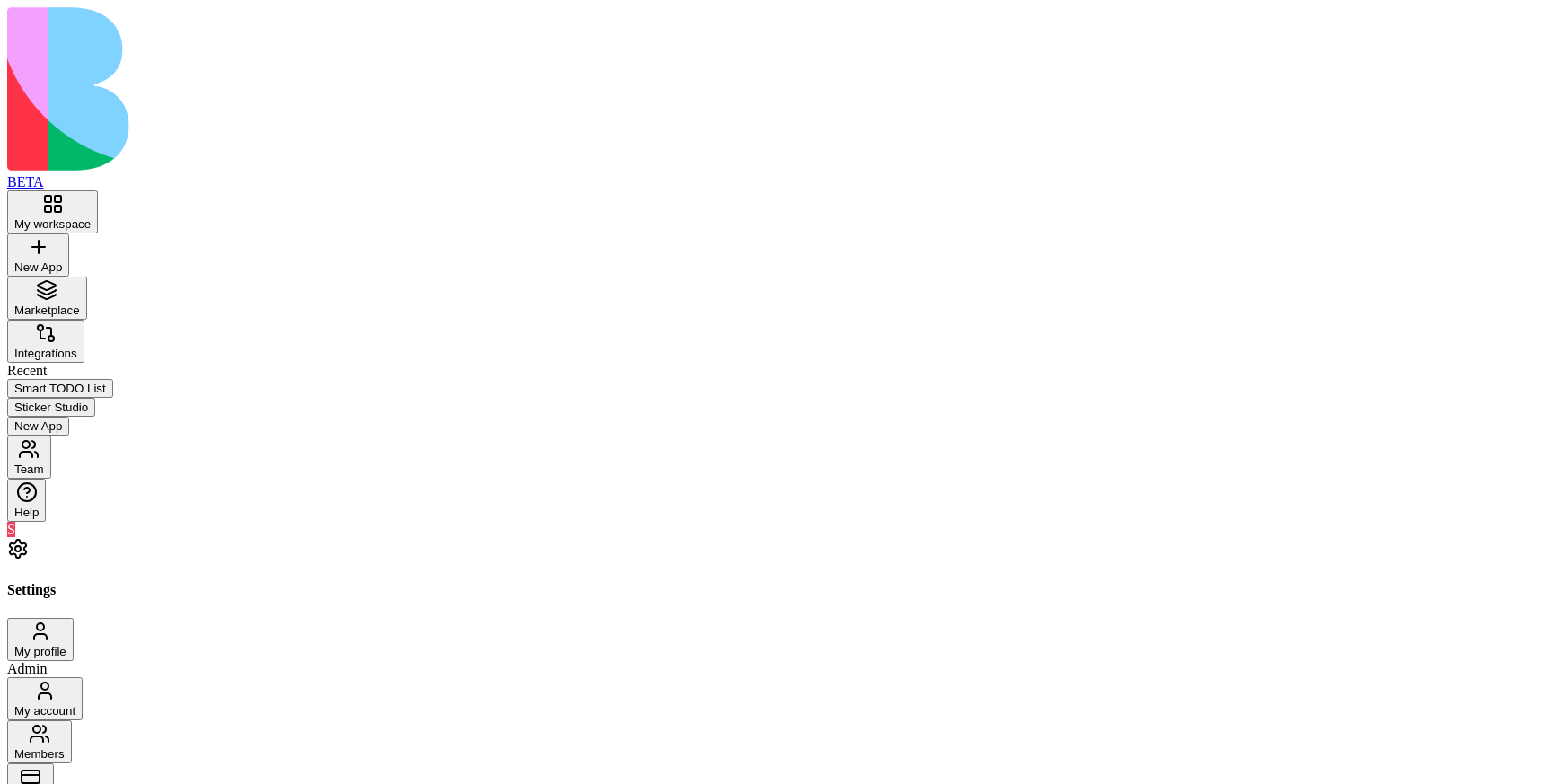 scroll, scrollTop: 0, scrollLeft: 0, axis: both 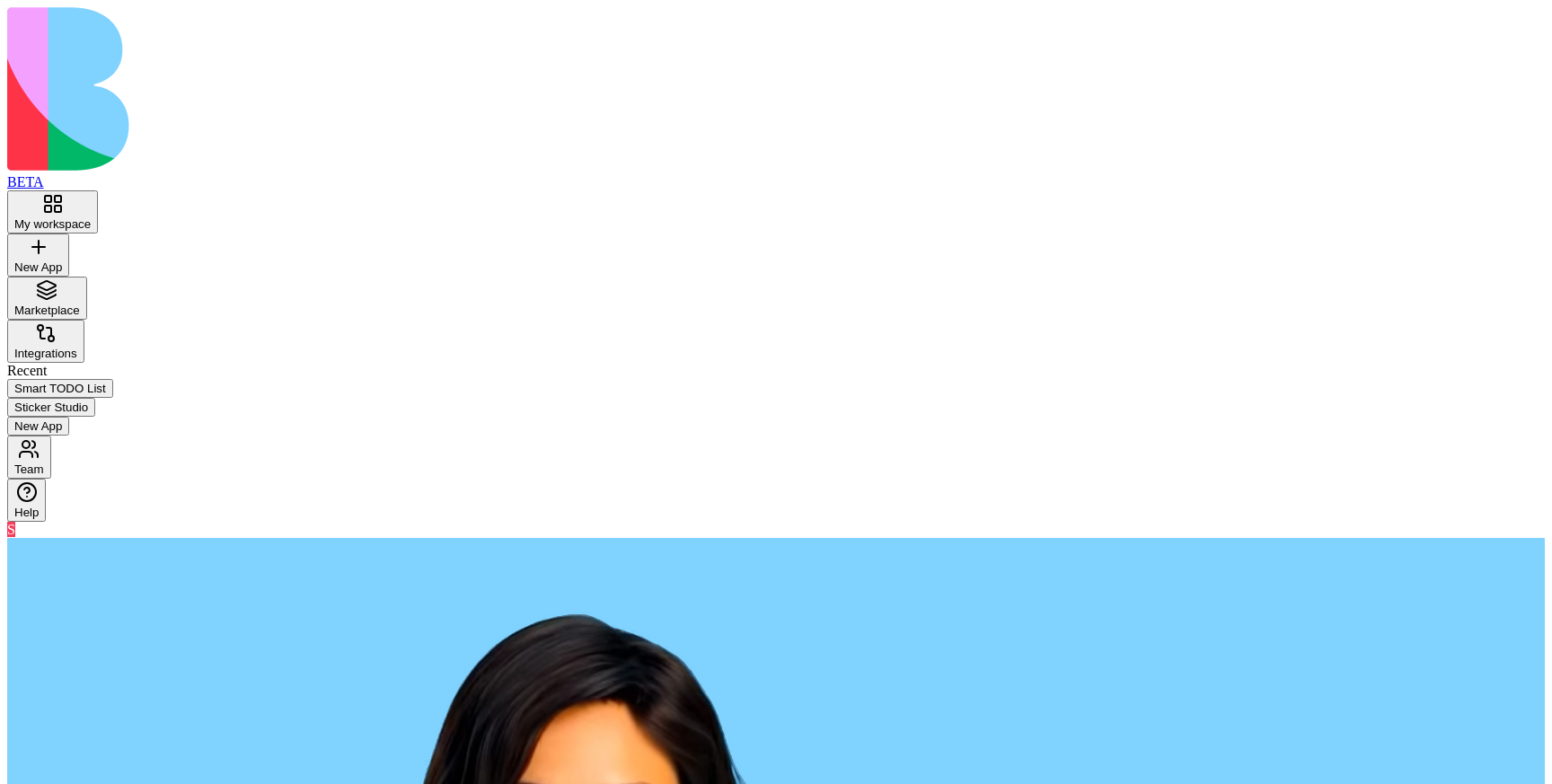 click at bounding box center [76, 2791] 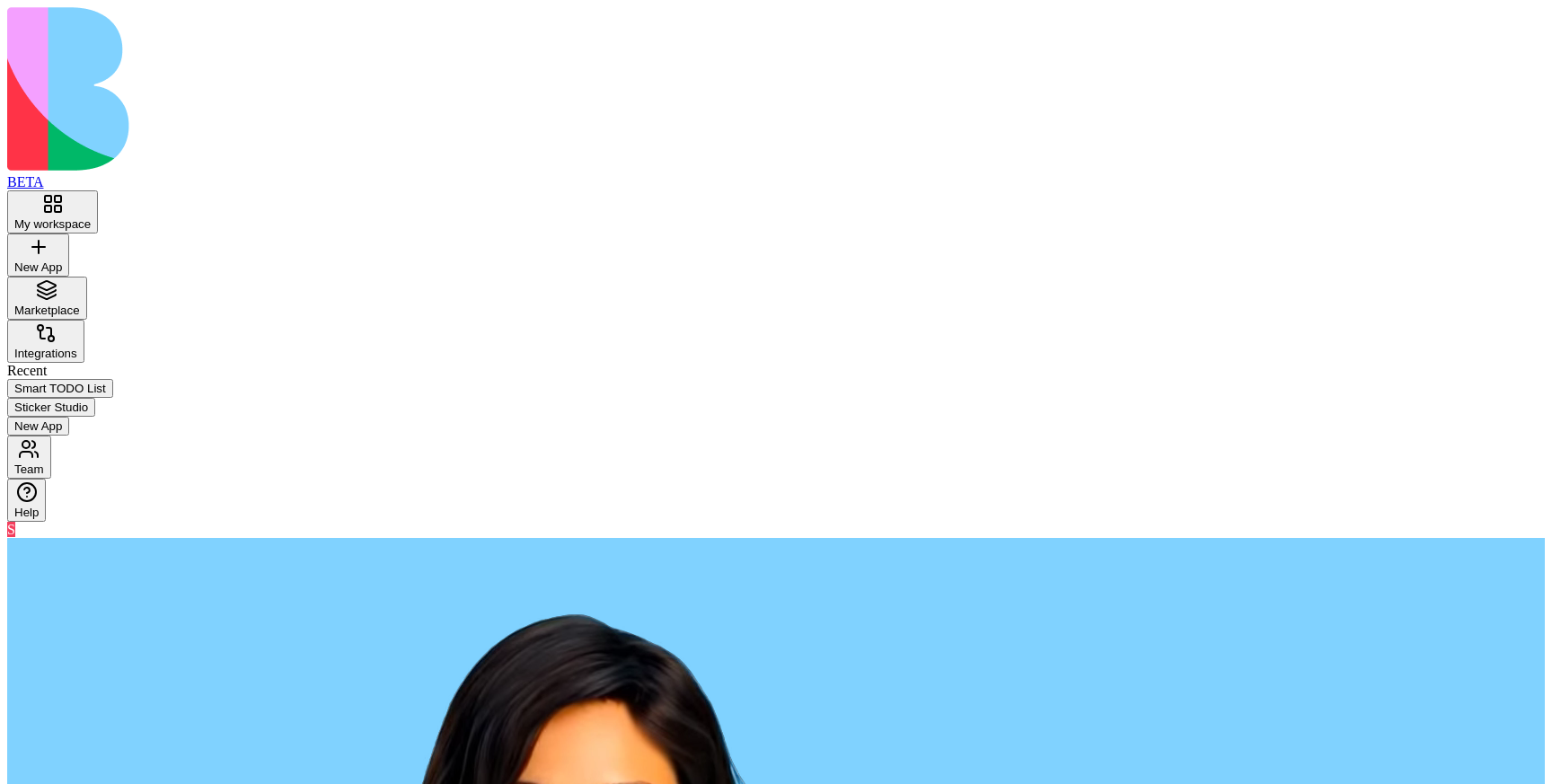 scroll, scrollTop: 0, scrollLeft: 0, axis: both 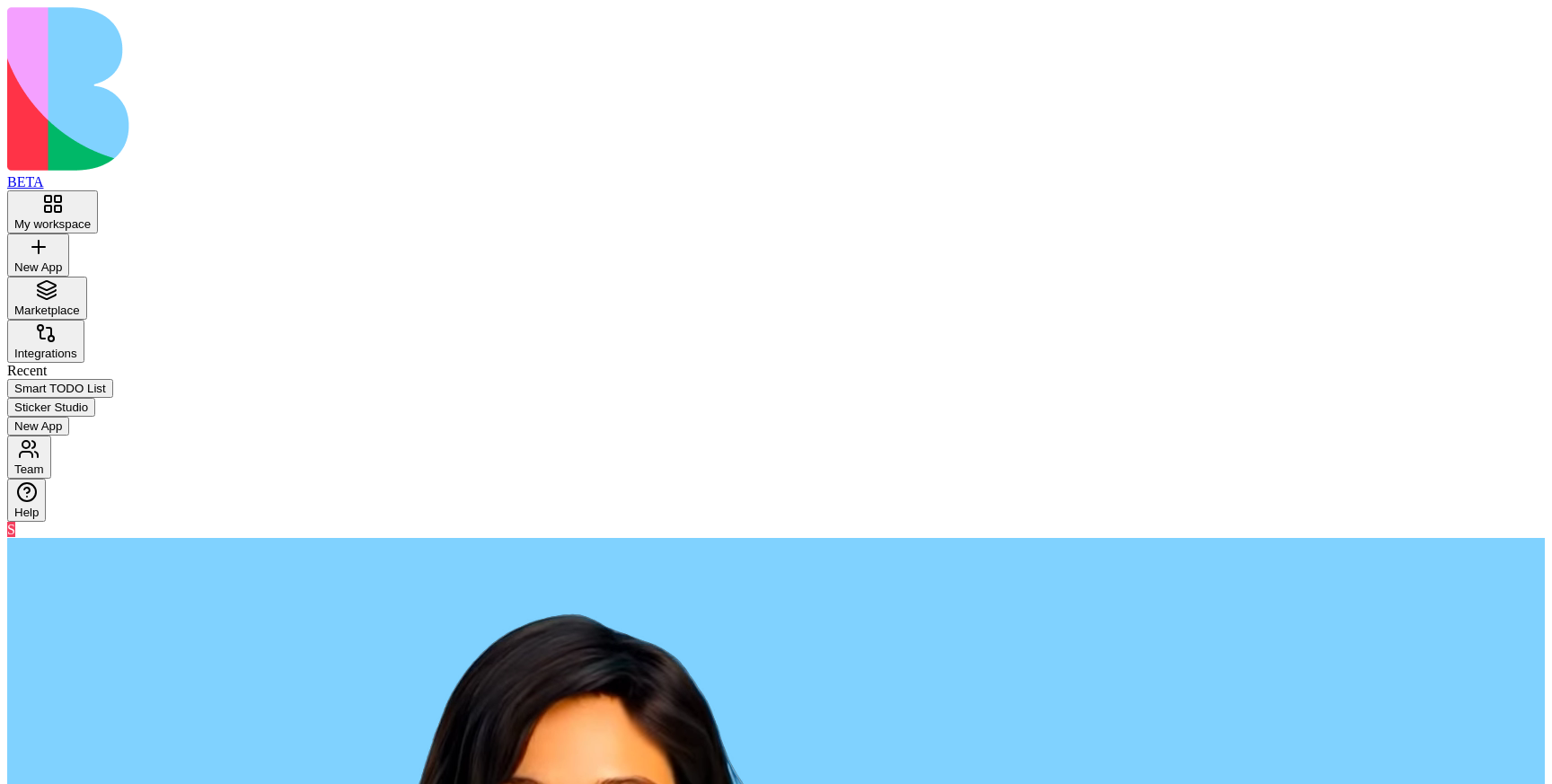 type on "**********" 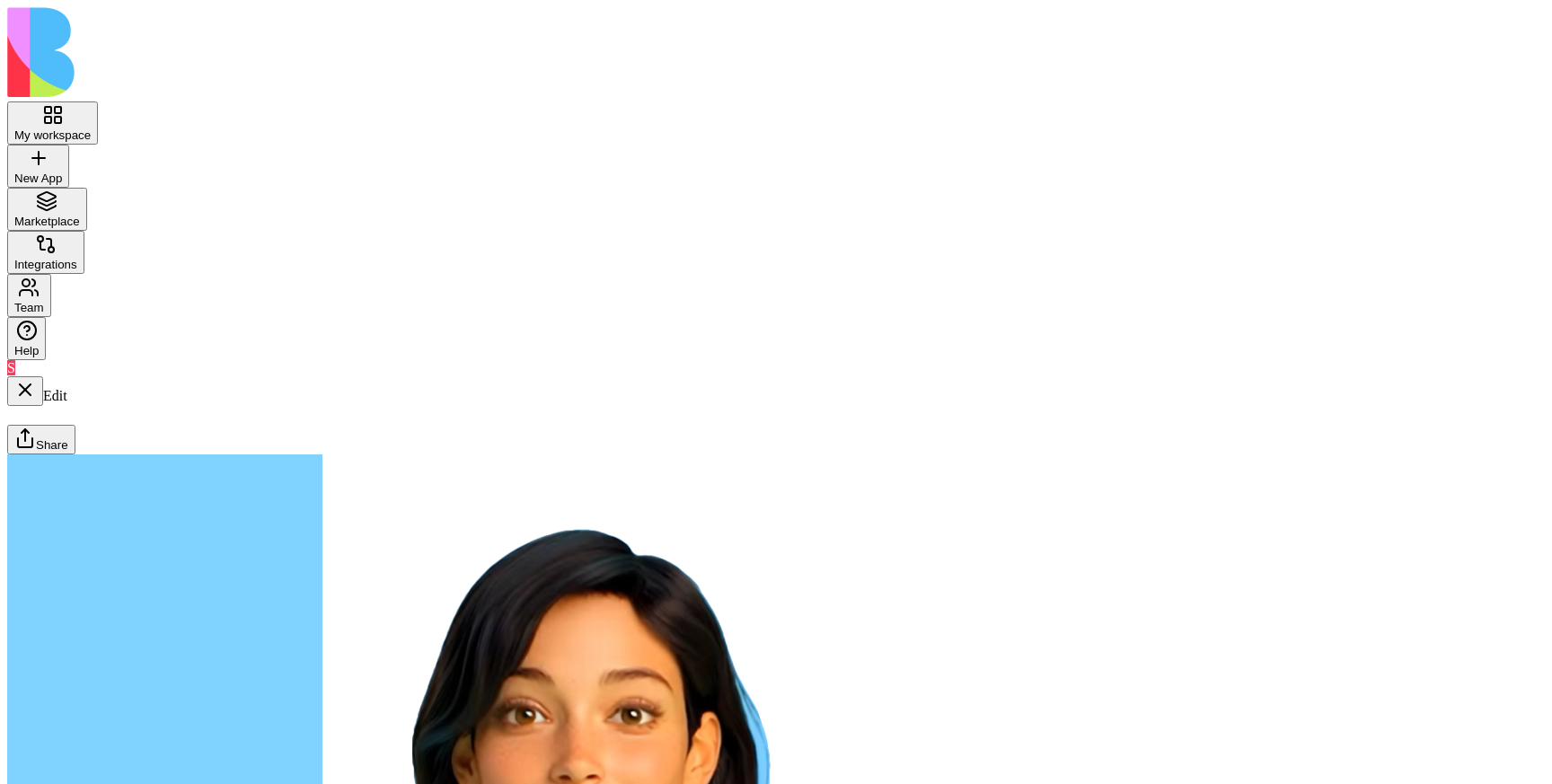 type 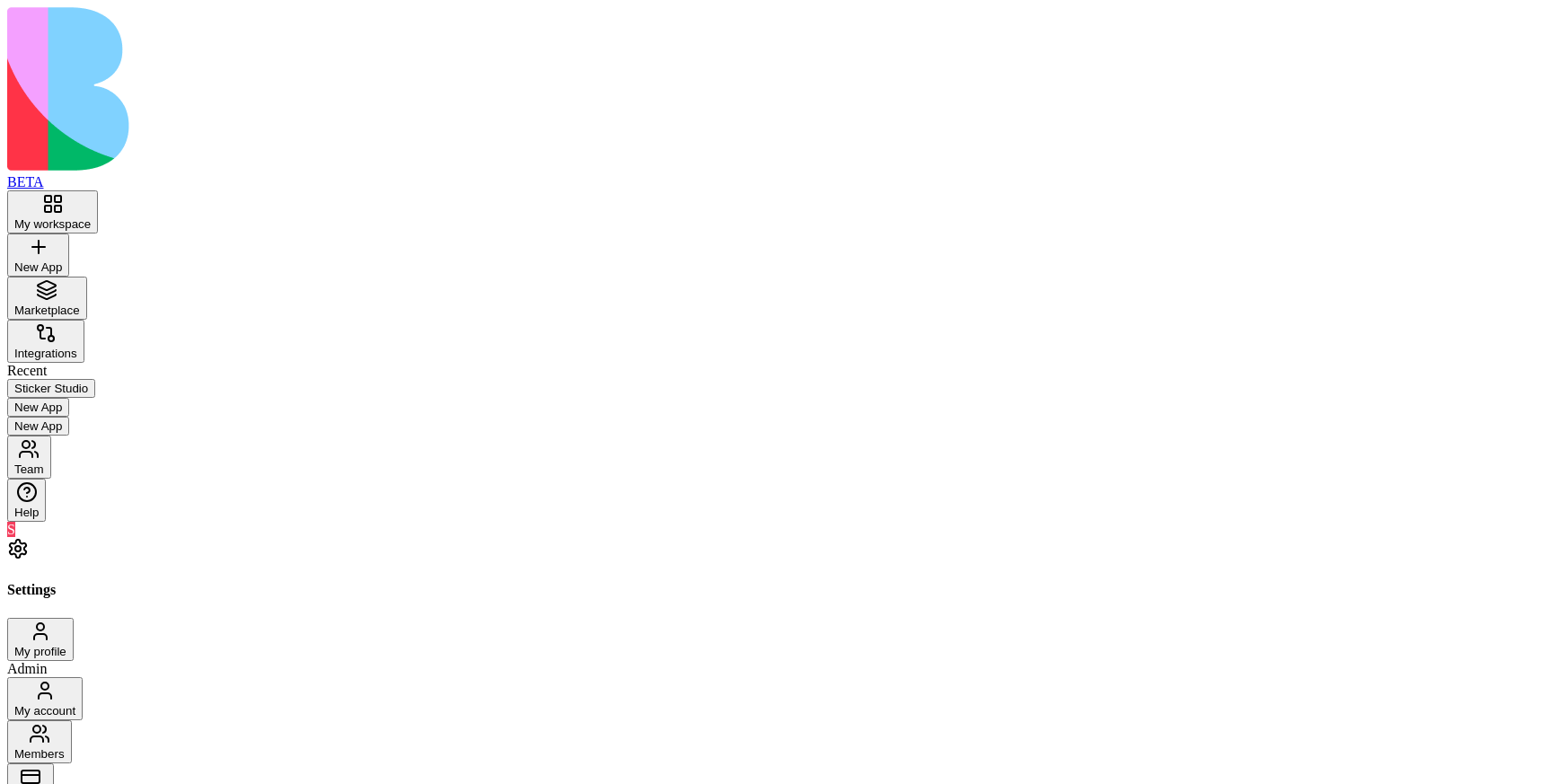 scroll, scrollTop: 0, scrollLeft: 0, axis: both 